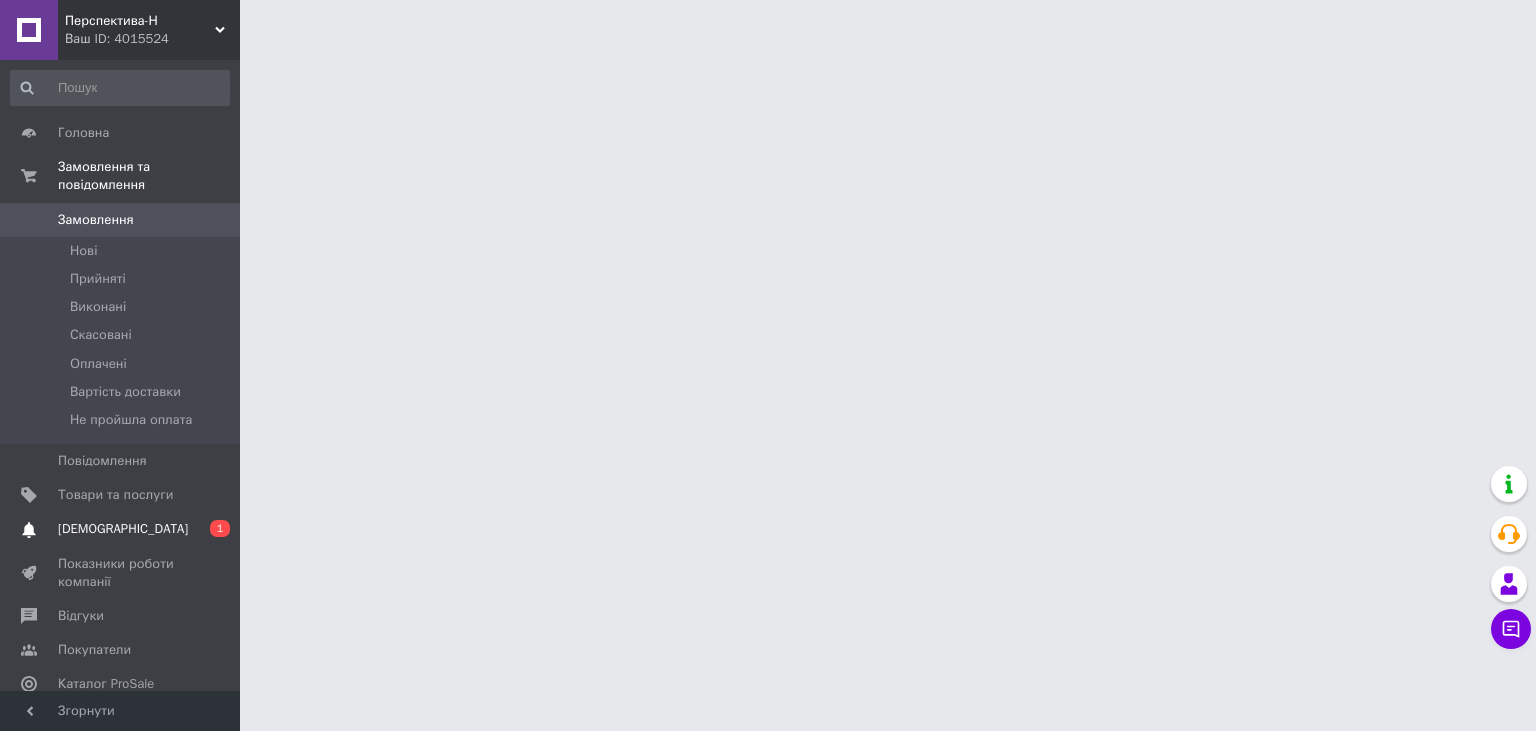 scroll, scrollTop: 0, scrollLeft: 0, axis: both 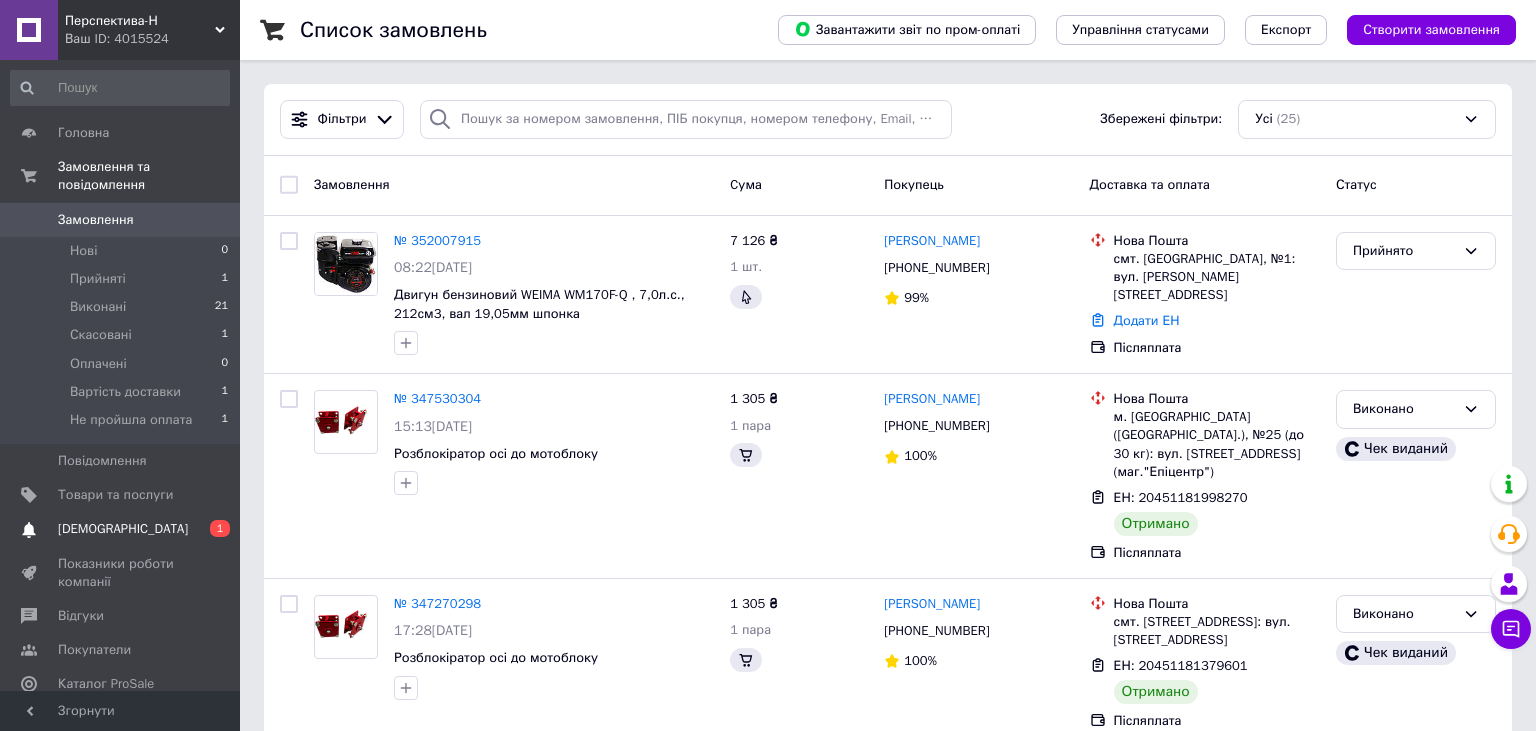 click on "[DEMOGRAPHIC_DATA]" at bounding box center (121, 529) 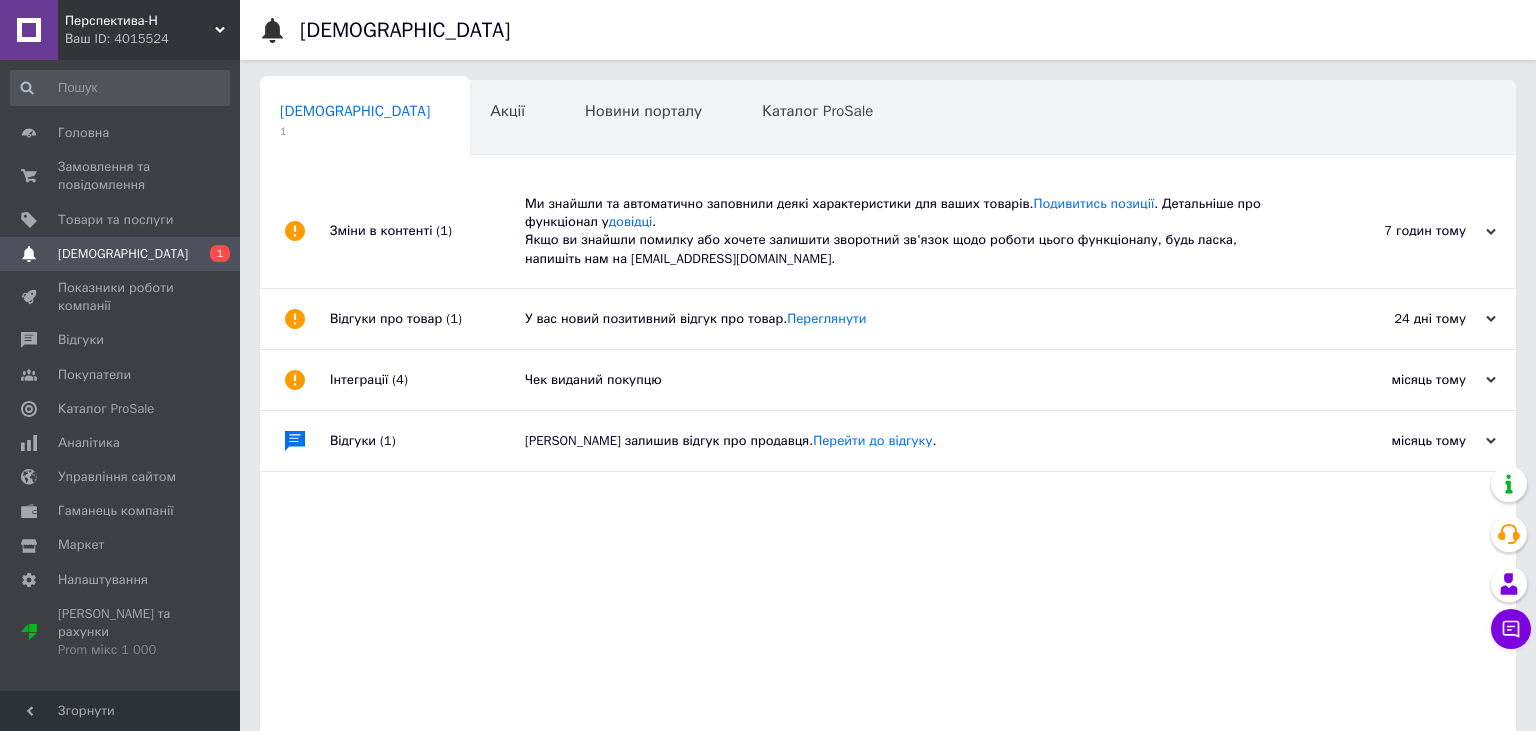 click on "Ми знайшли та автоматично заповнили деякі характеристики для ваших товарів.  Подивитись позиції . Детальніше про функціонал у  довідці . Якщо ви знайшли помилку або хочете залишити зворотний зв'язок щодо роботи цього функціоналу, будь ласка, напишіть нам на [EMAIL_ADDRESS][DOMAIN_NAME]." at bounding box center [910, 231] 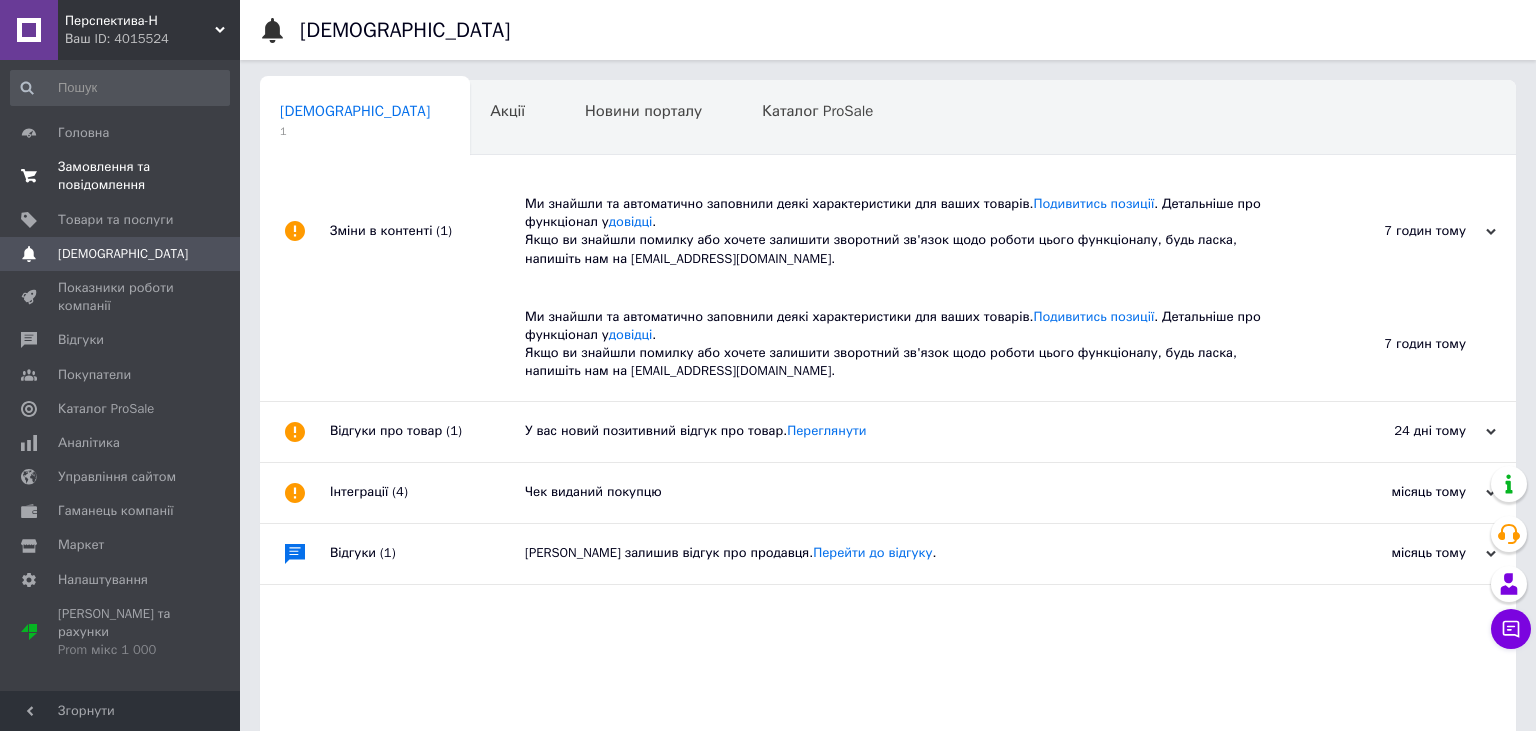click on "Замовлення та повідомлення" at bounding box center (121, 176) 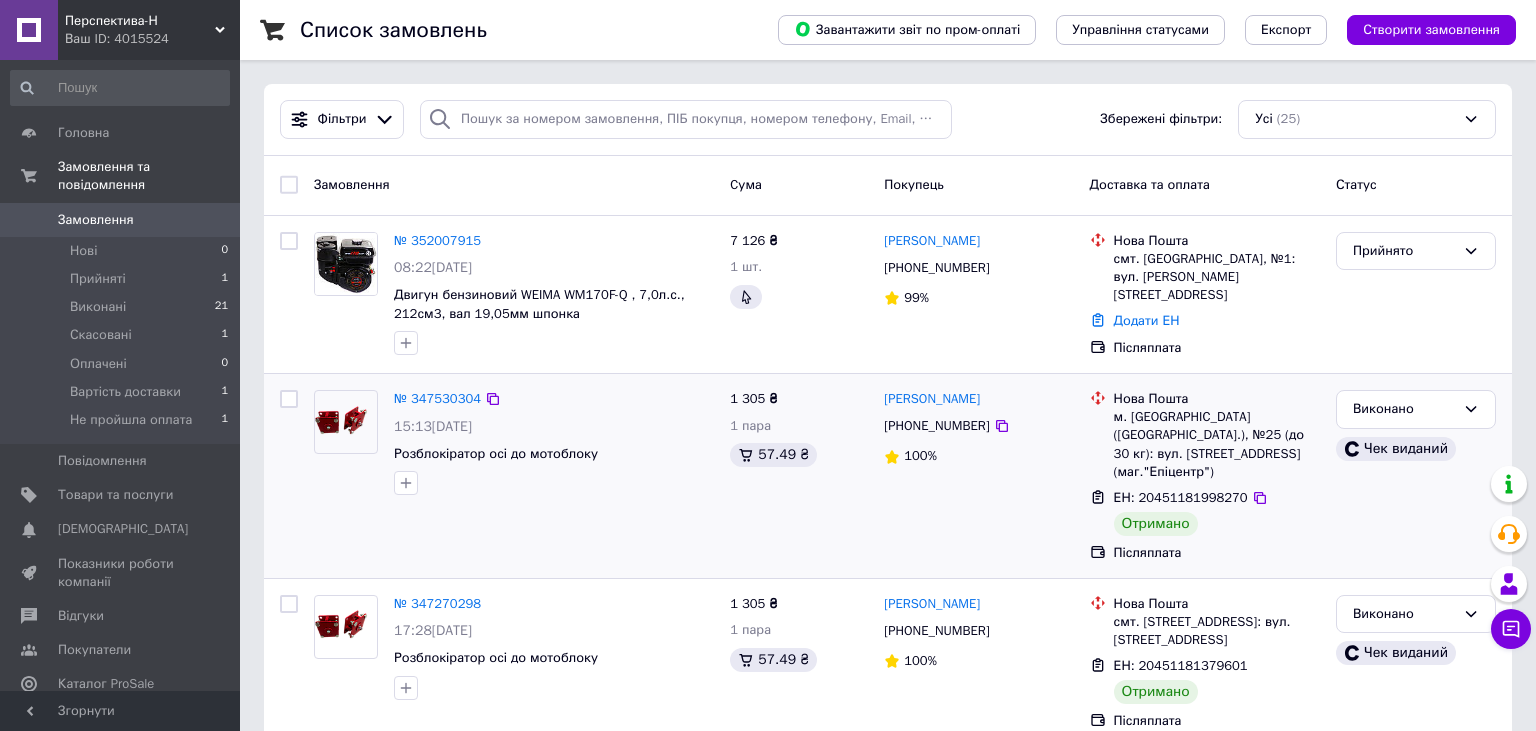 click at bounding box center [289, 399] 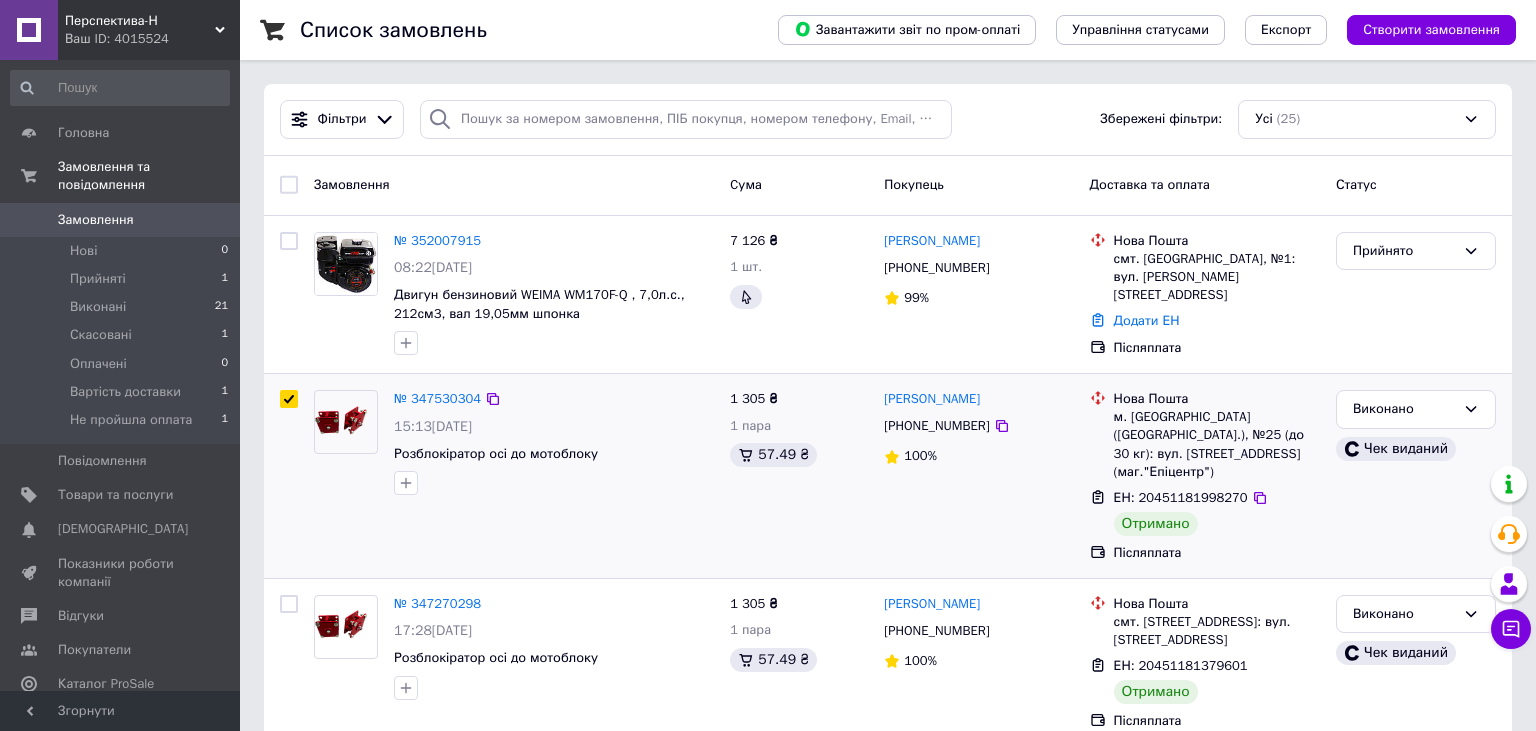 checkbox on "true" 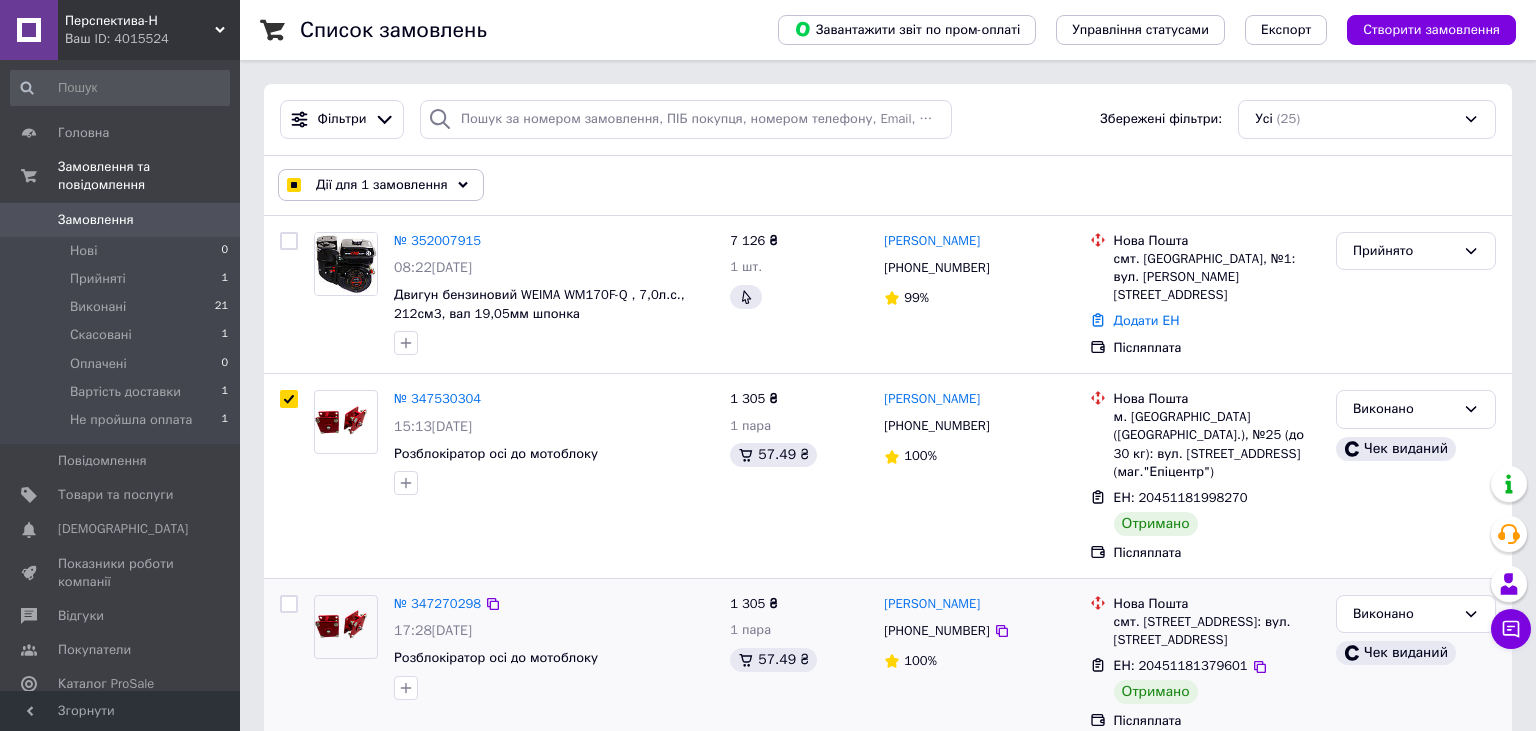 click at bounding box center [289, 604] 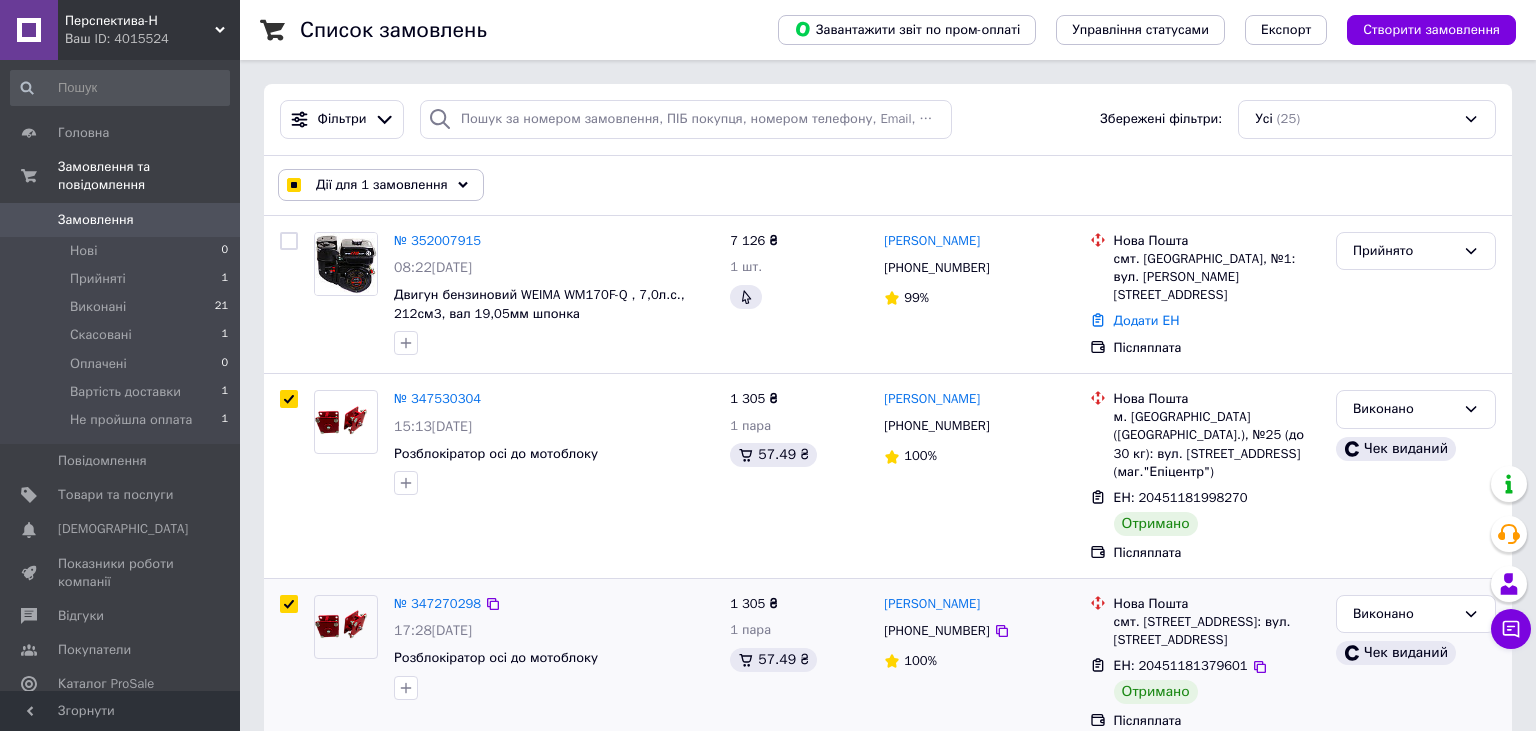 checkbox on "true" 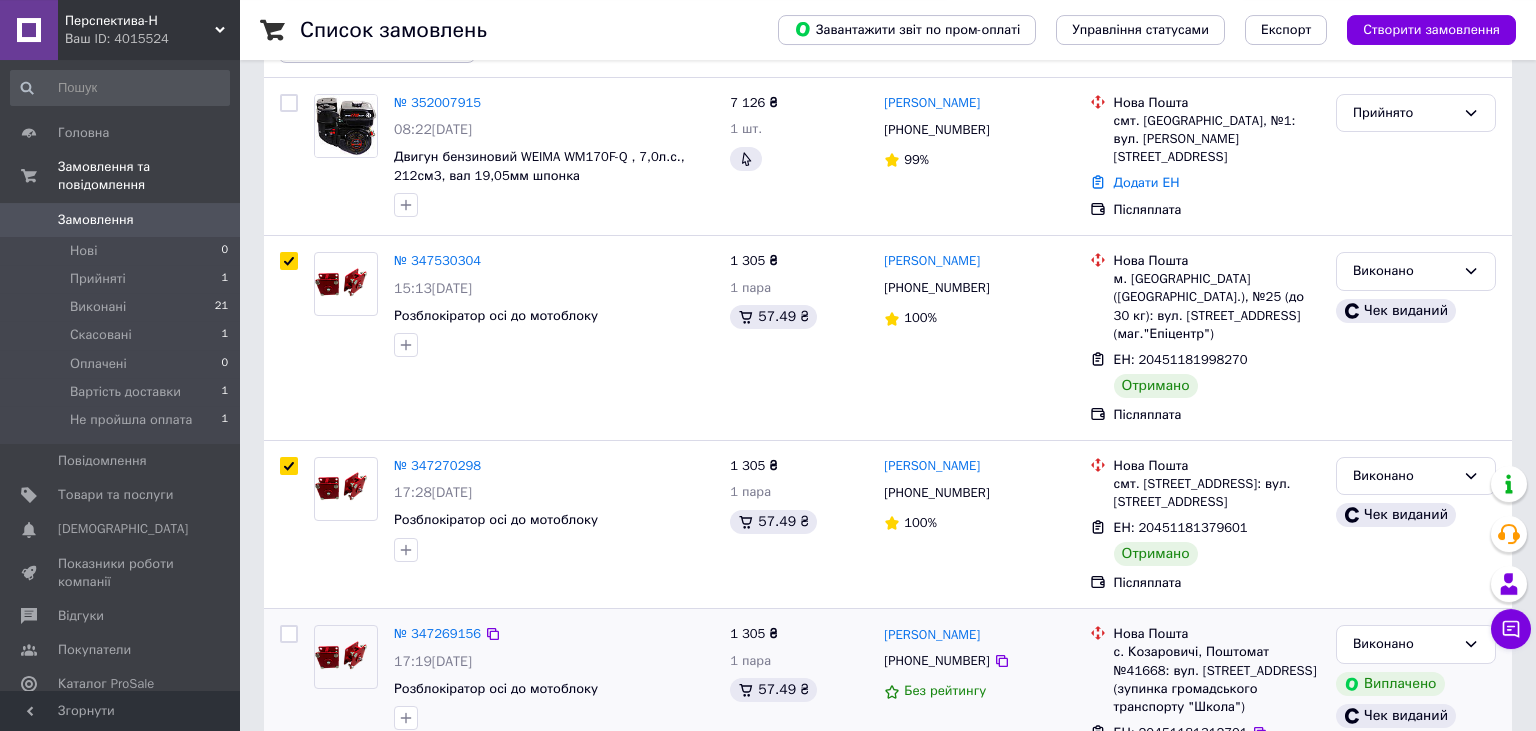 scroll, scrollTop: 422, scrollLeft: 0, axis: vertical 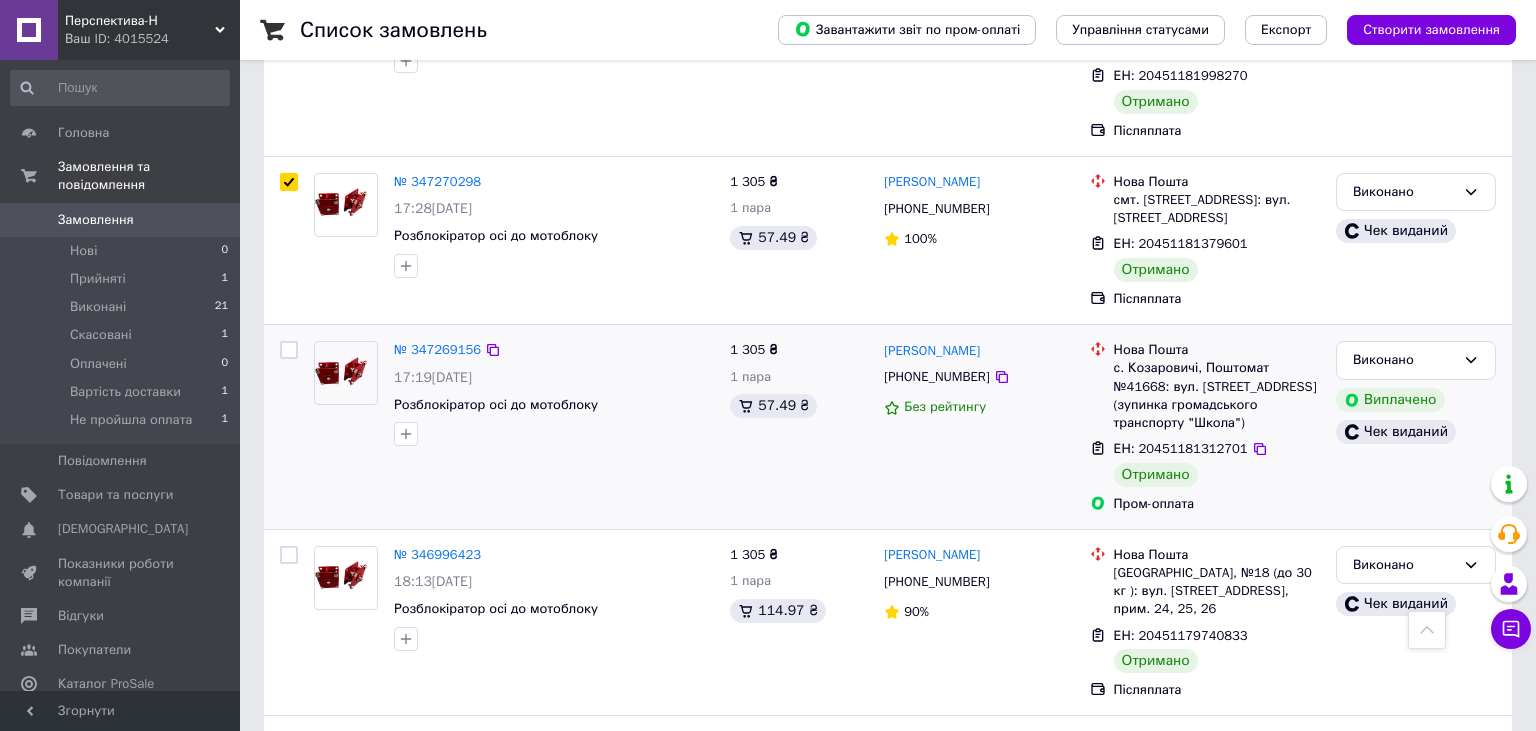 click at bounding box center (289, 350) 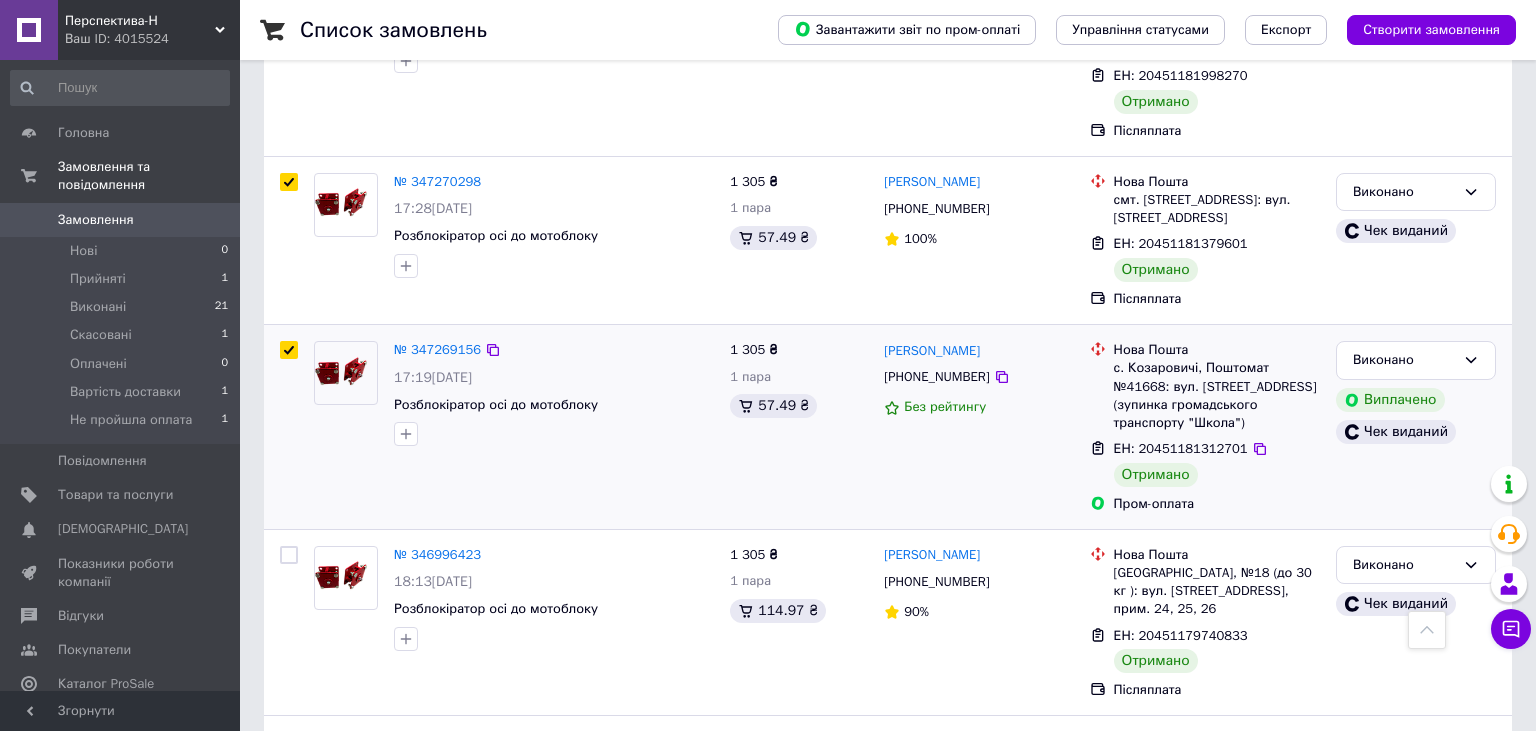 checkbox on "true" 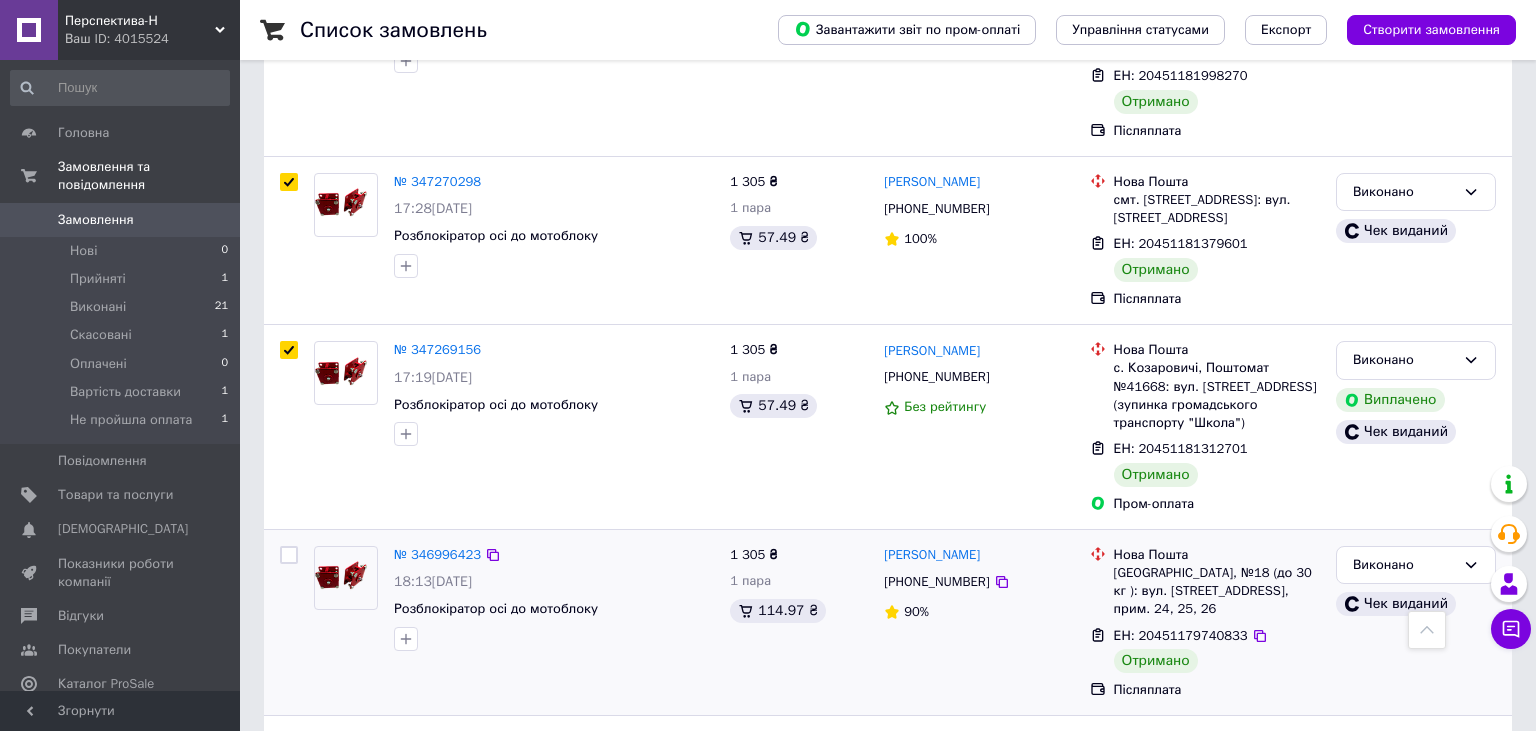 click at bounding box center (289, 555) 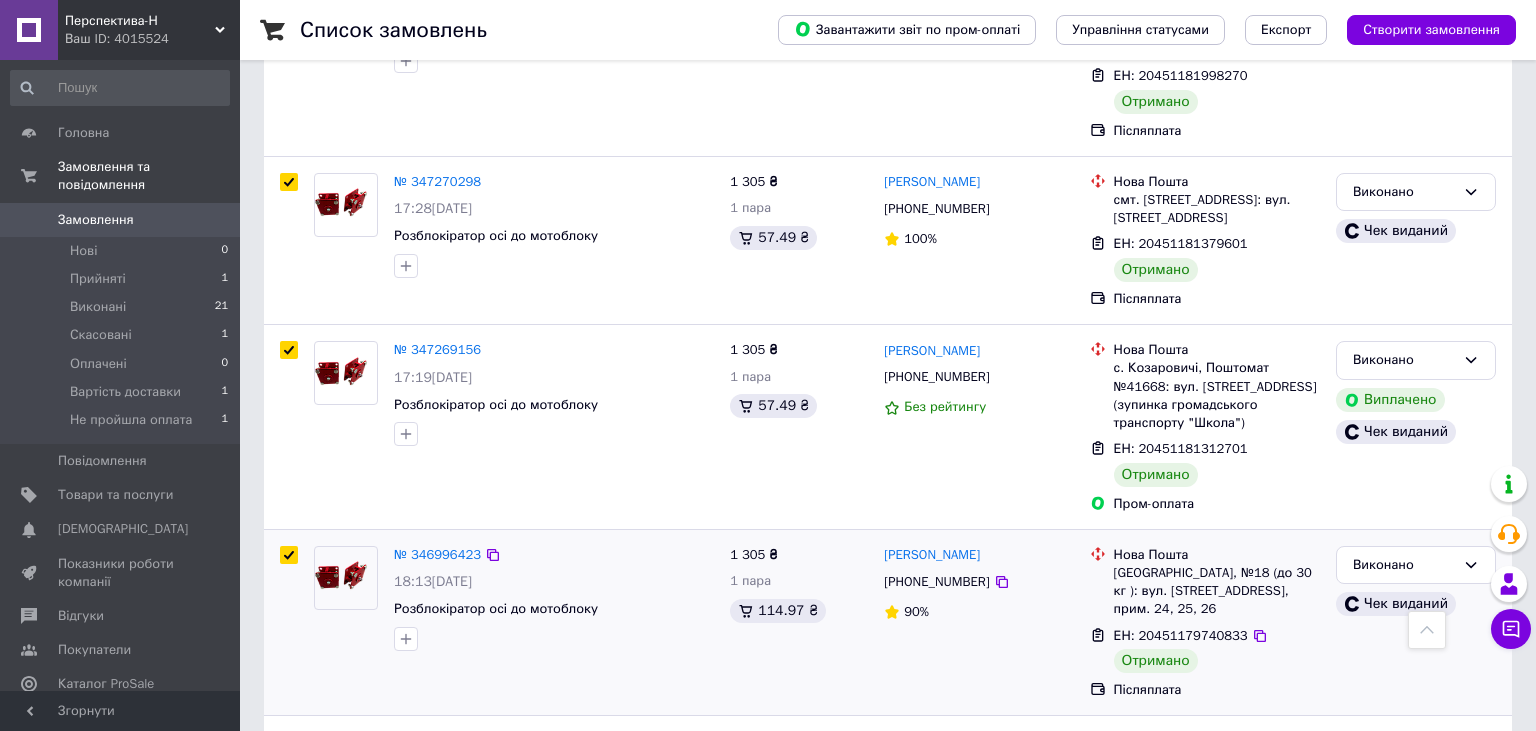 checkbox on "true" 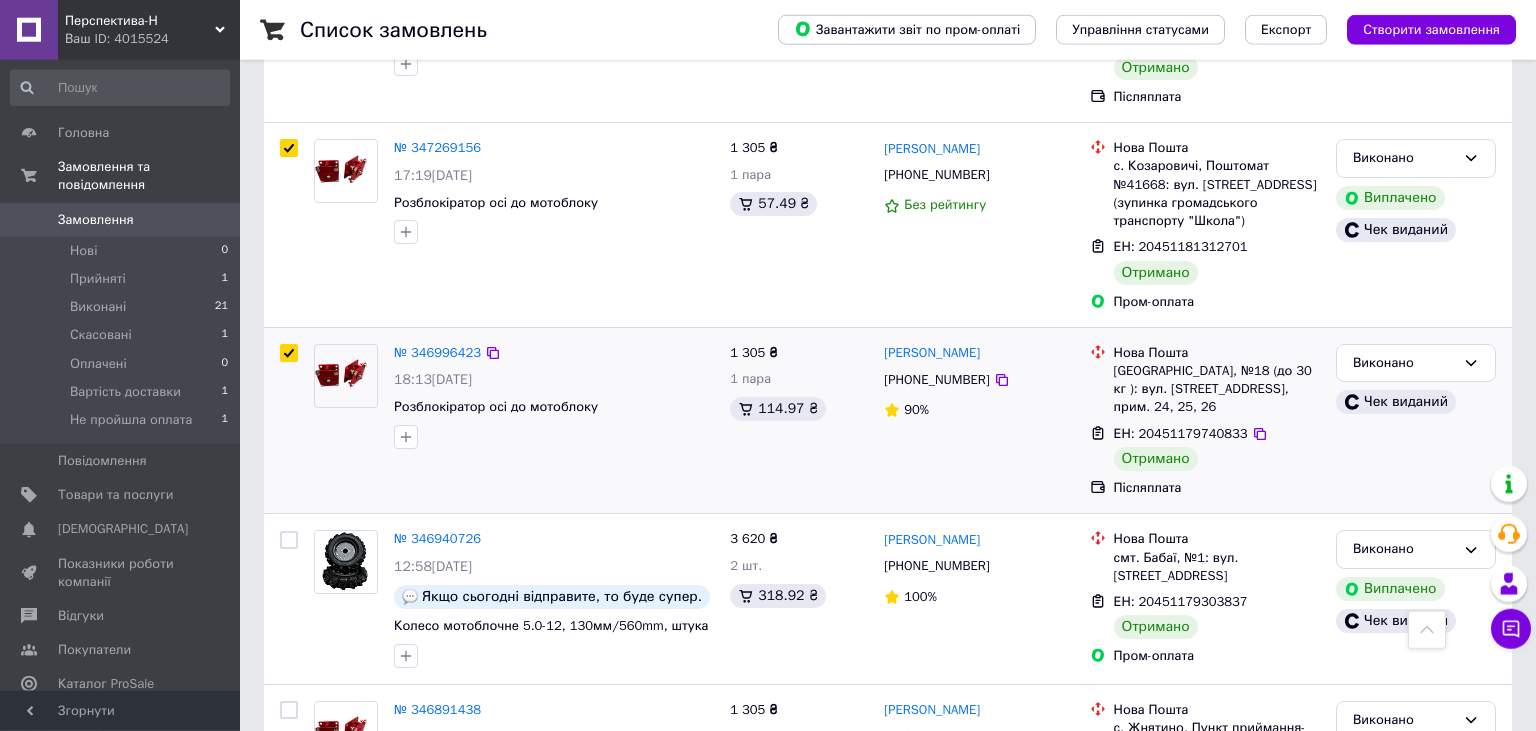 scroll, scrollTop: 844, scrollLeft: 0, axis: vertical 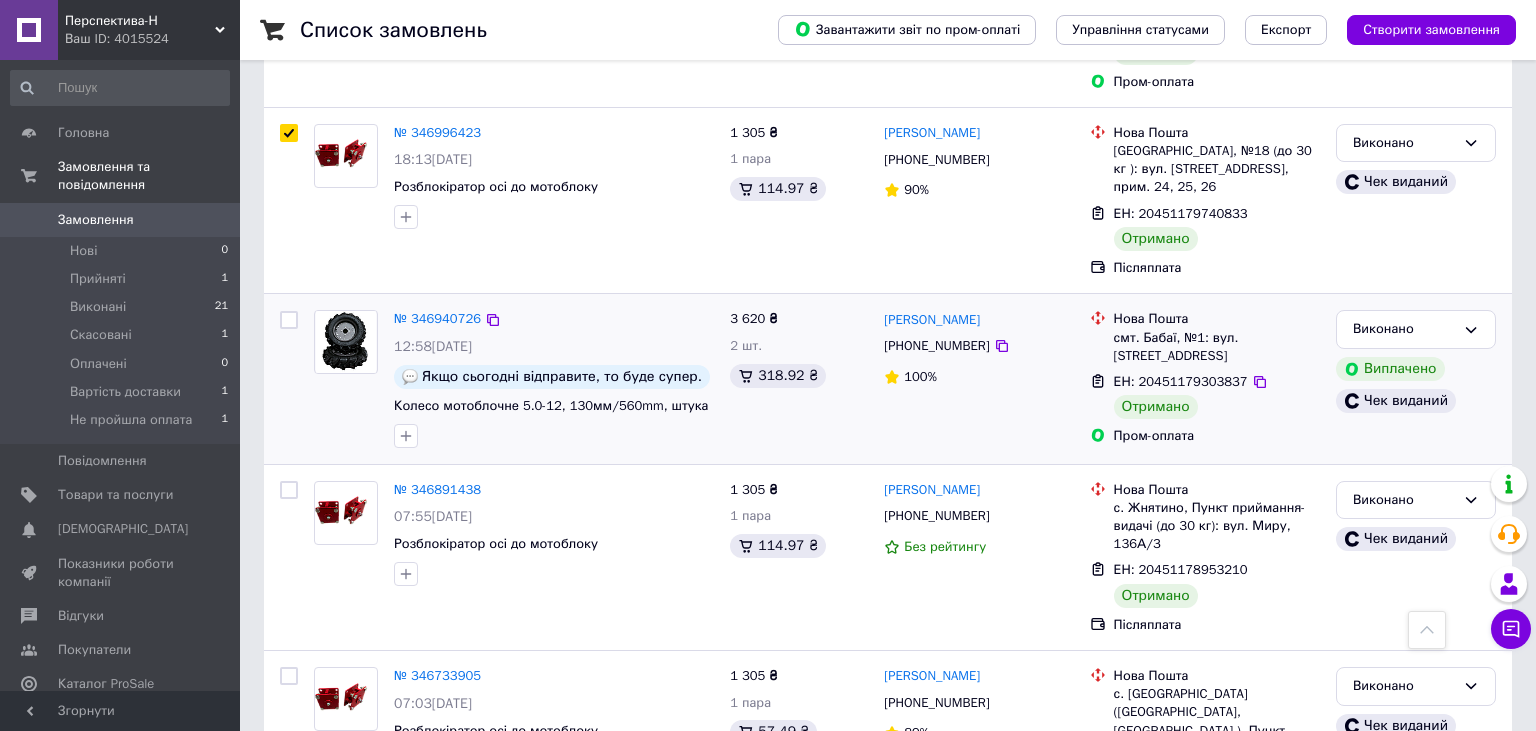 click at bounding box center (289, 320) 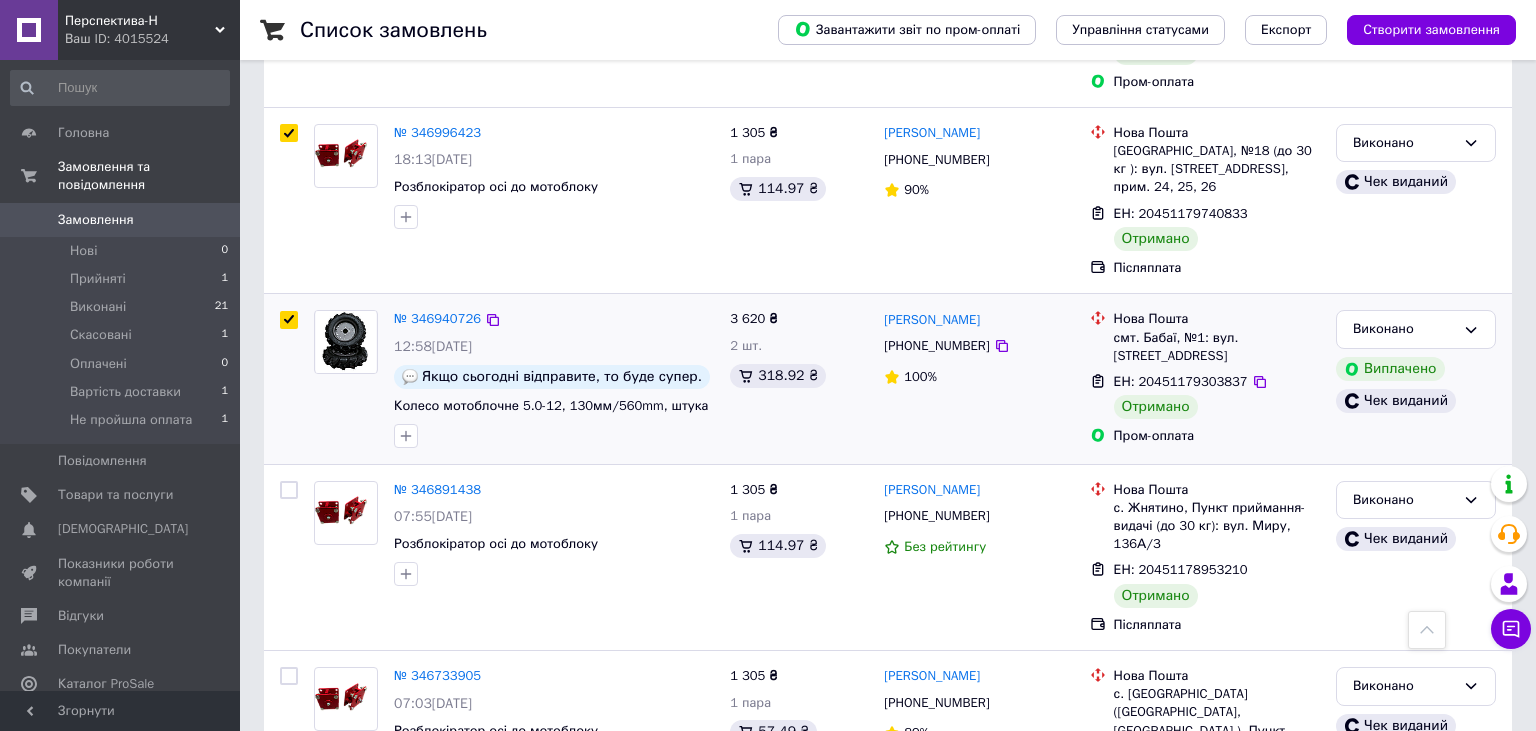 checkbox on "true" 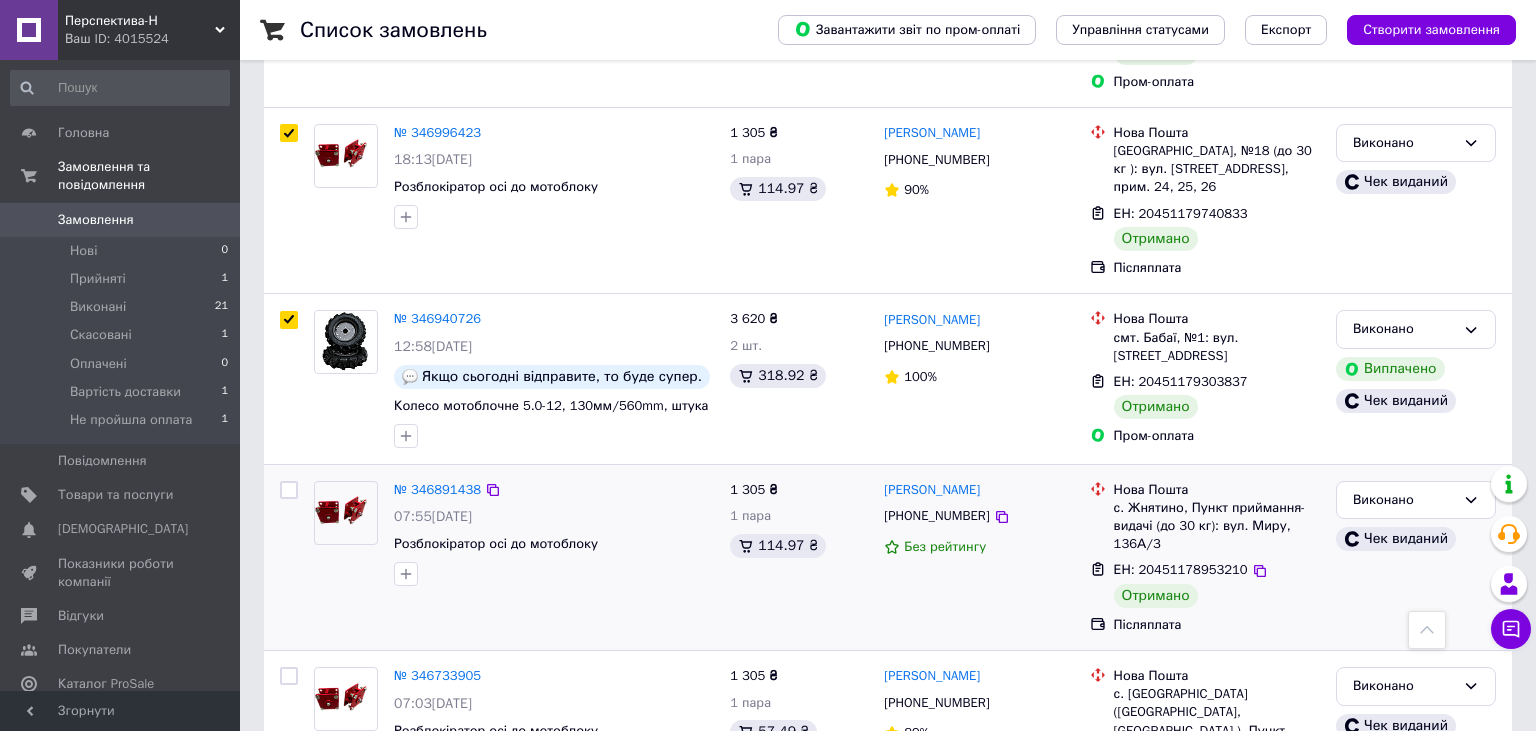 click at bounding box center [289, 490] 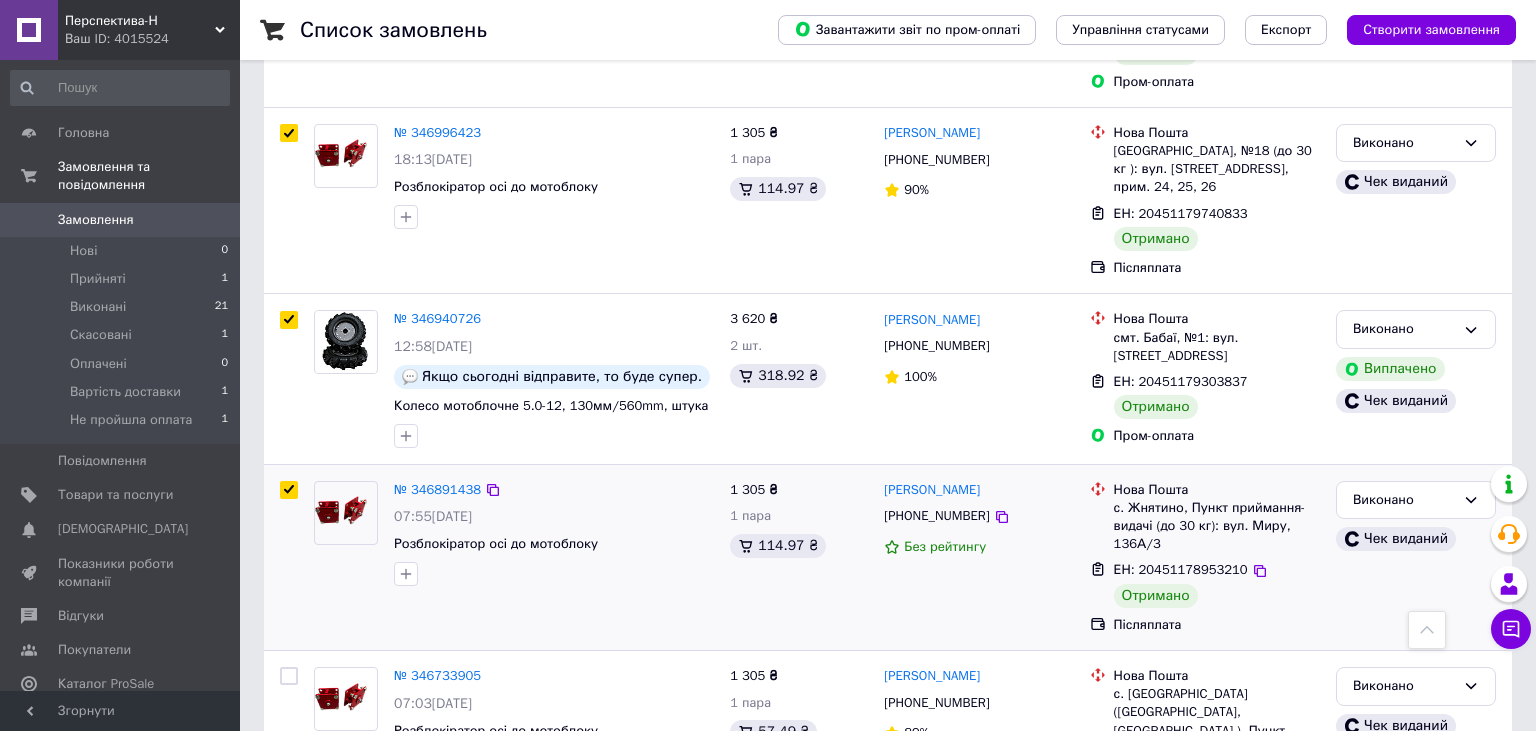 checkbox on "true" 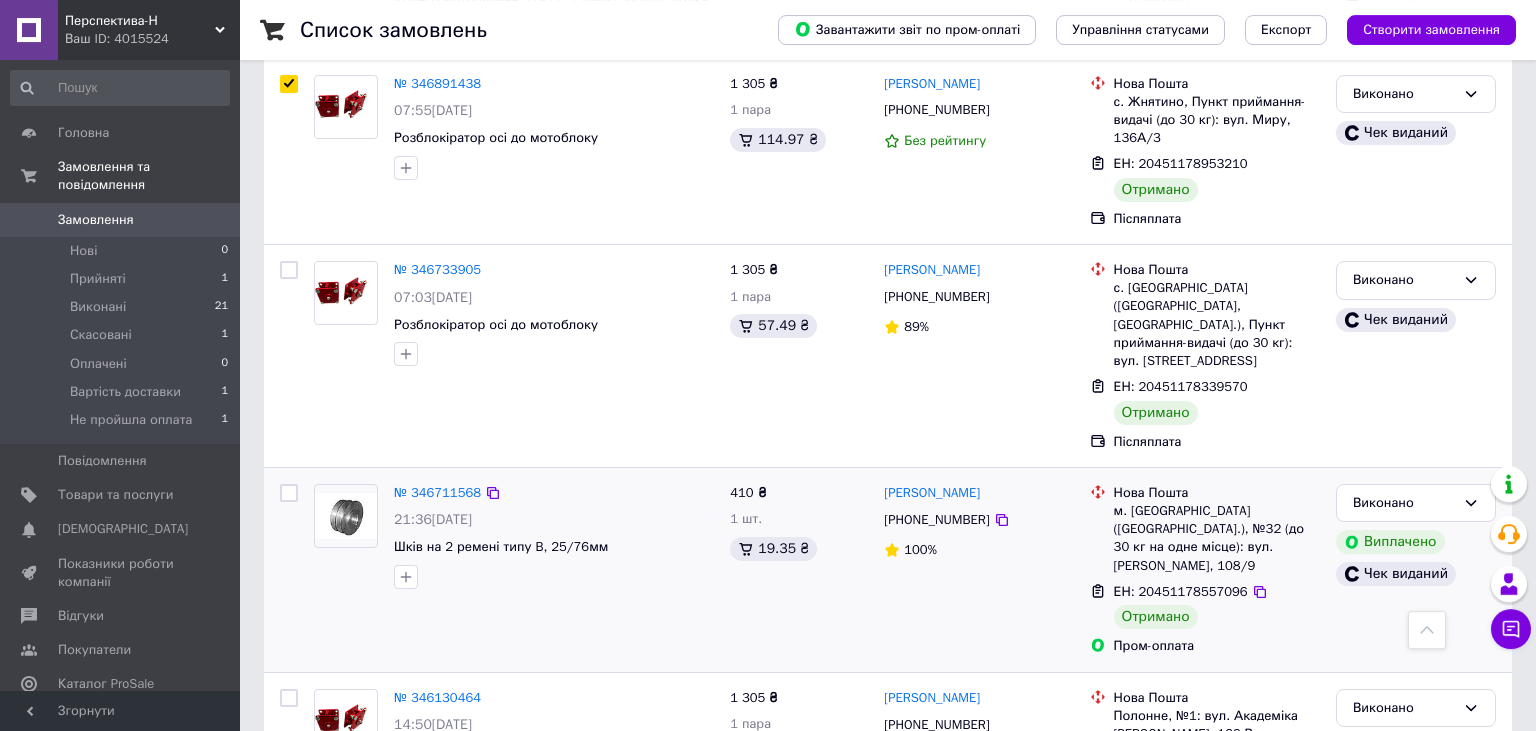 scroll, scrollTop: 1267, scrollLeft: 0, axis: vertical 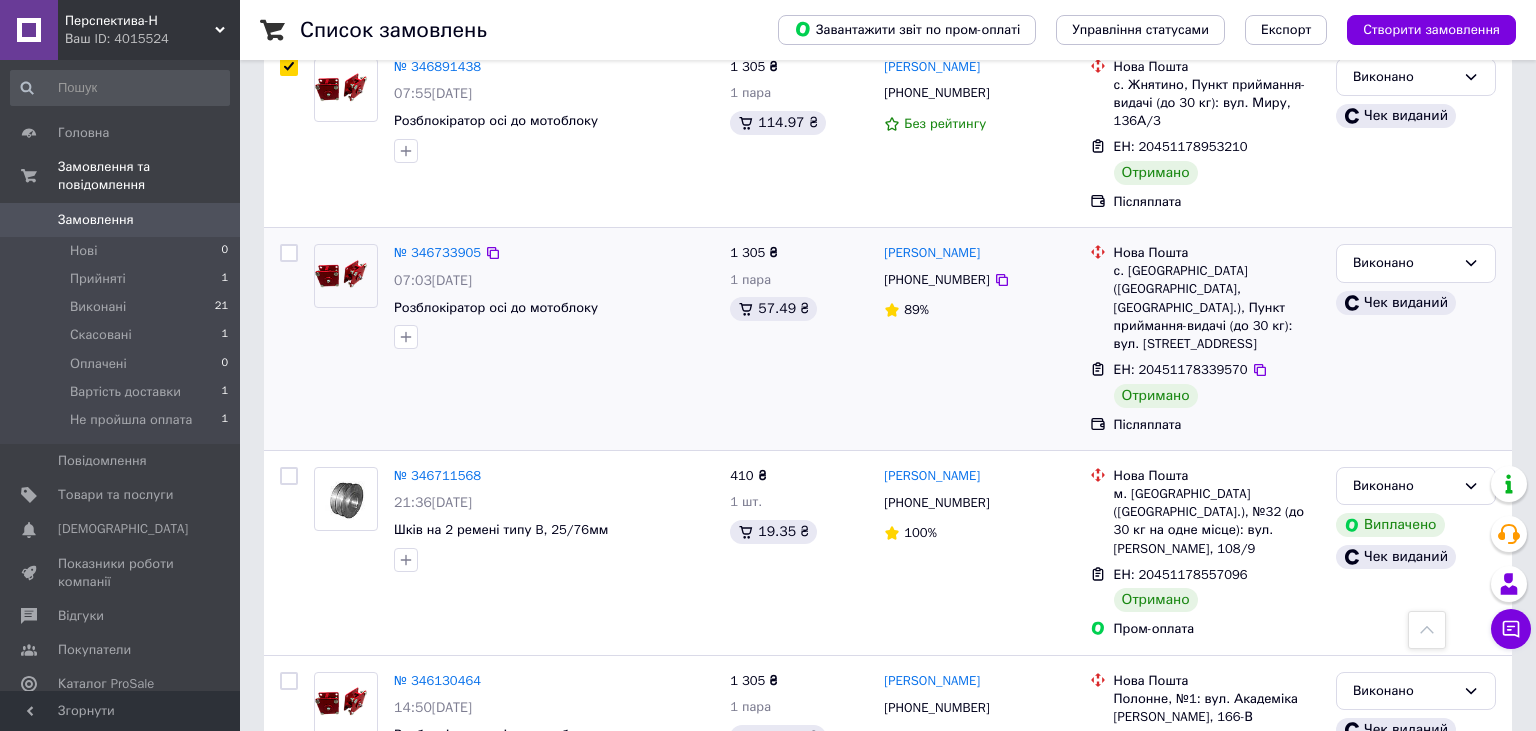 click at bounding box center [289, 253] 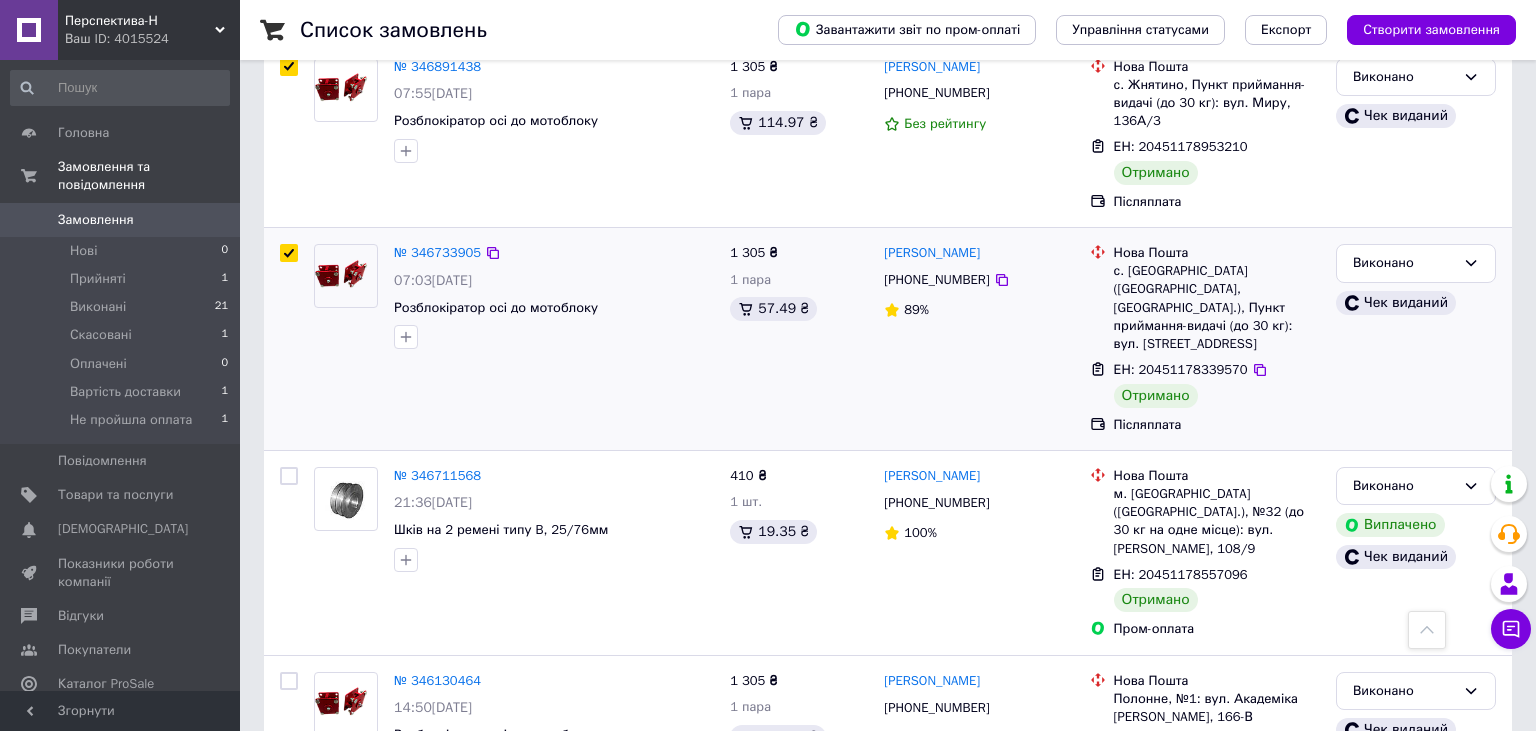 checkbox on "true" 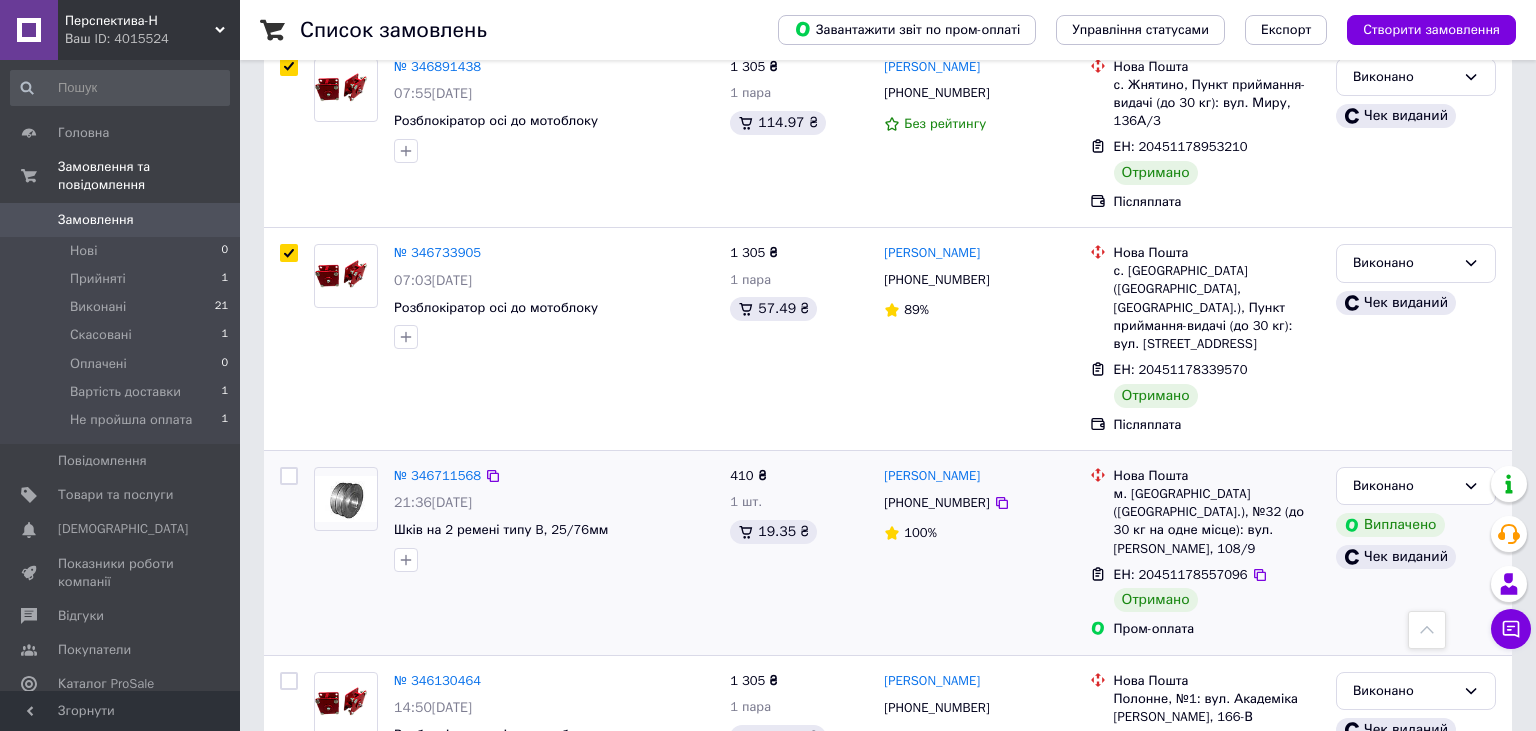 click at bounding box center [289, 476] 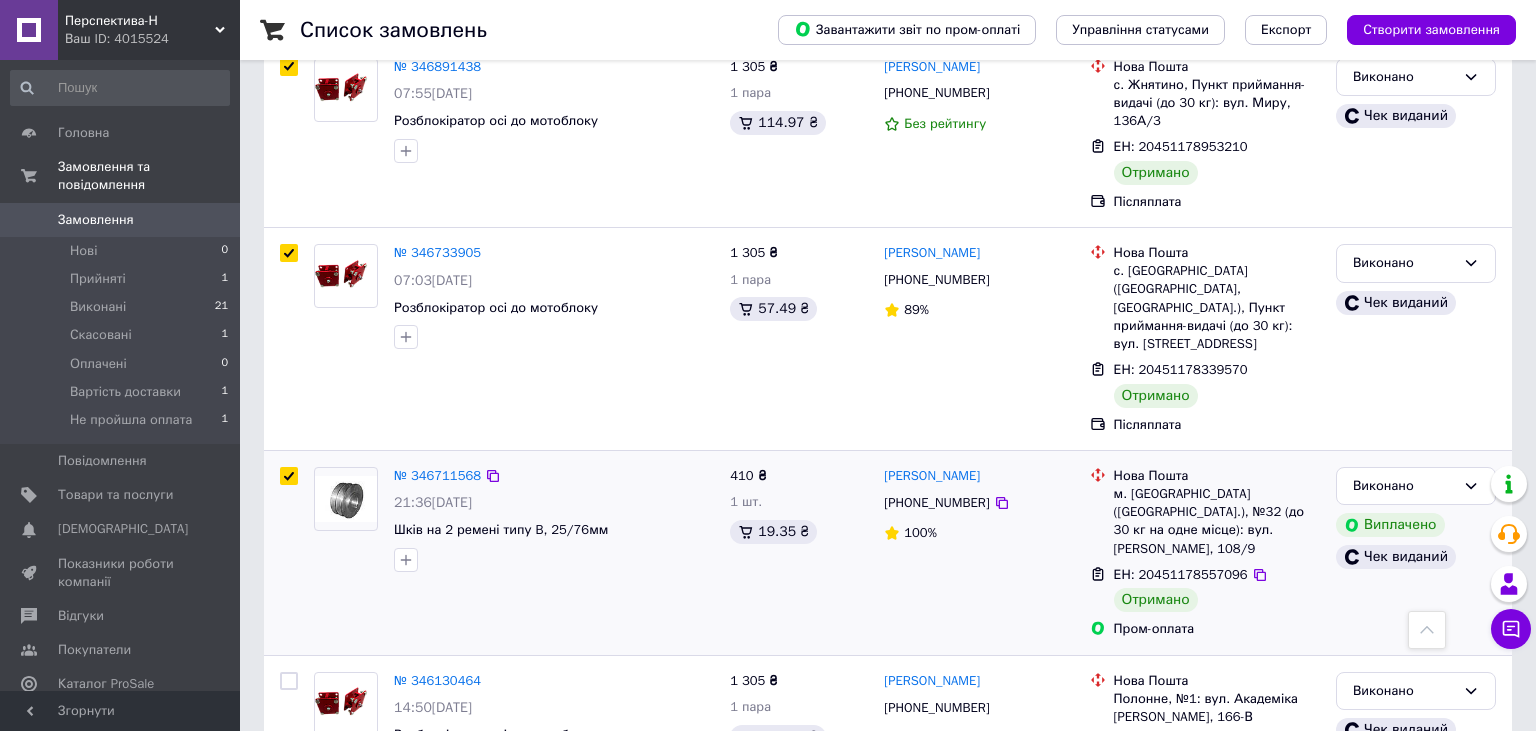 checkbox on "true" 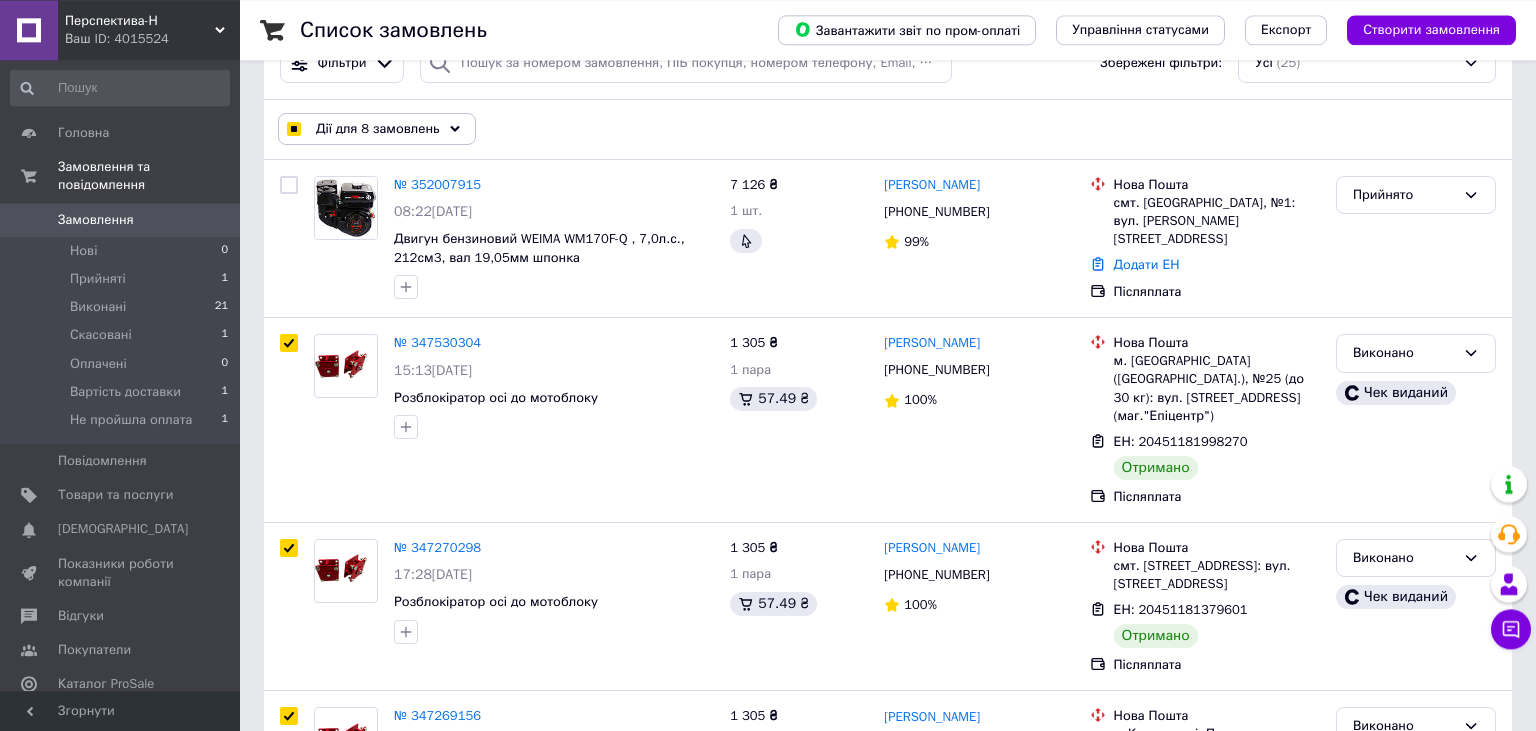 scroll, scrollTop: 0, scrollLeft: 0, axis: both 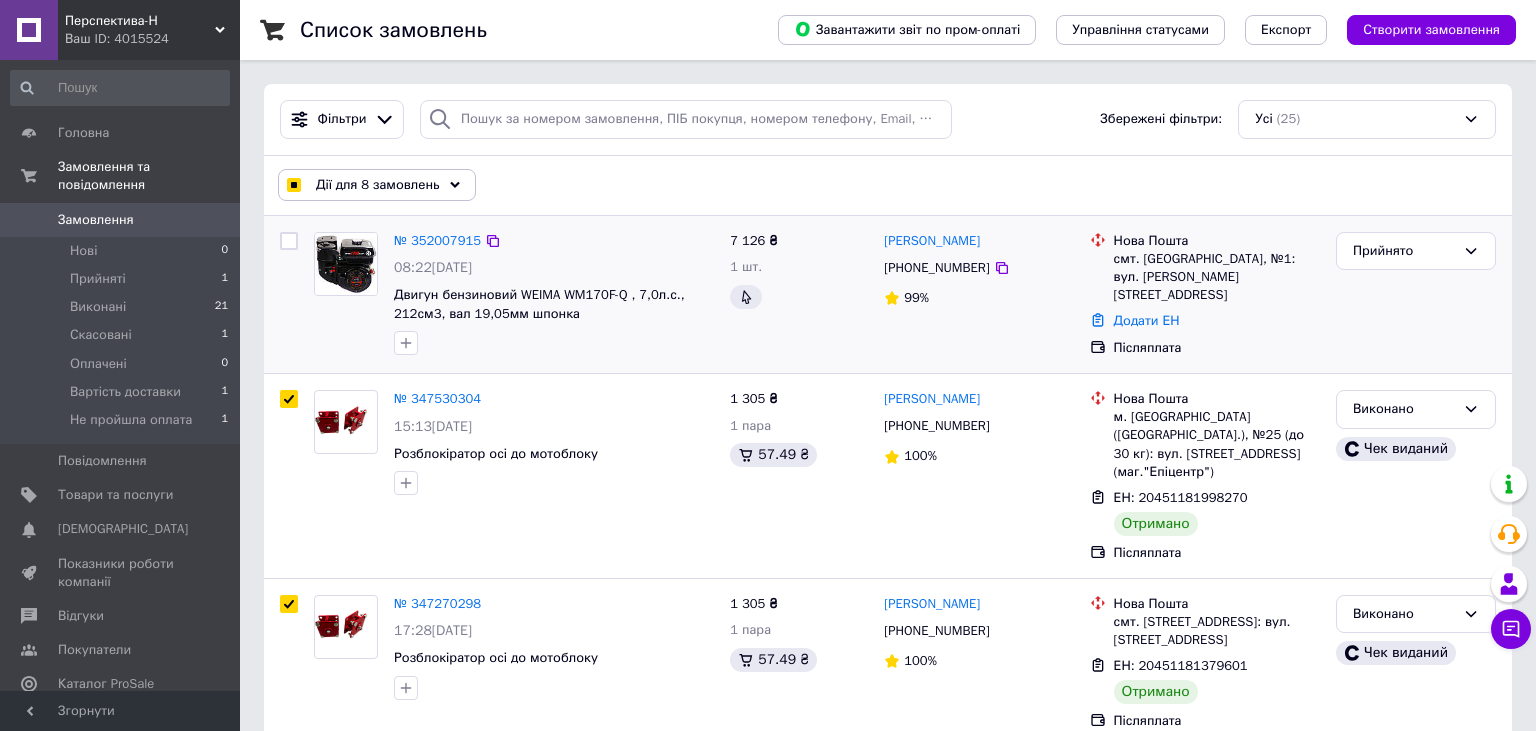 click at bounding box center (554, 343) 